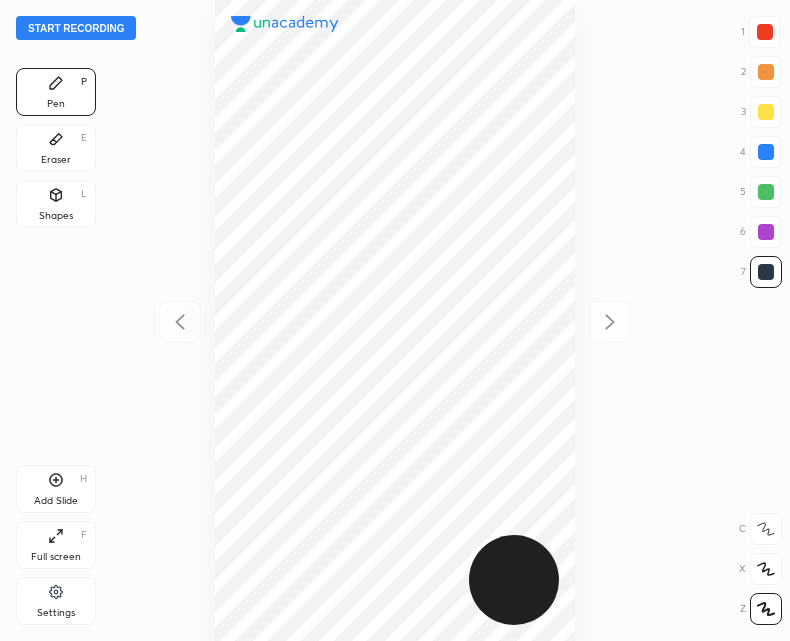 scroll, scrollTop: 0, scrollLeft: 0, axis: both 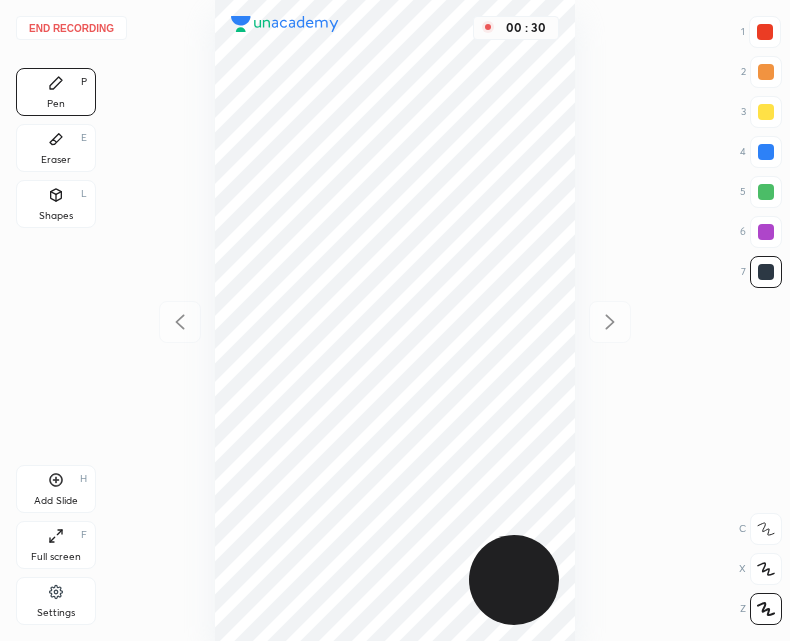 click on "End recording" at bounding box center [71, 28] 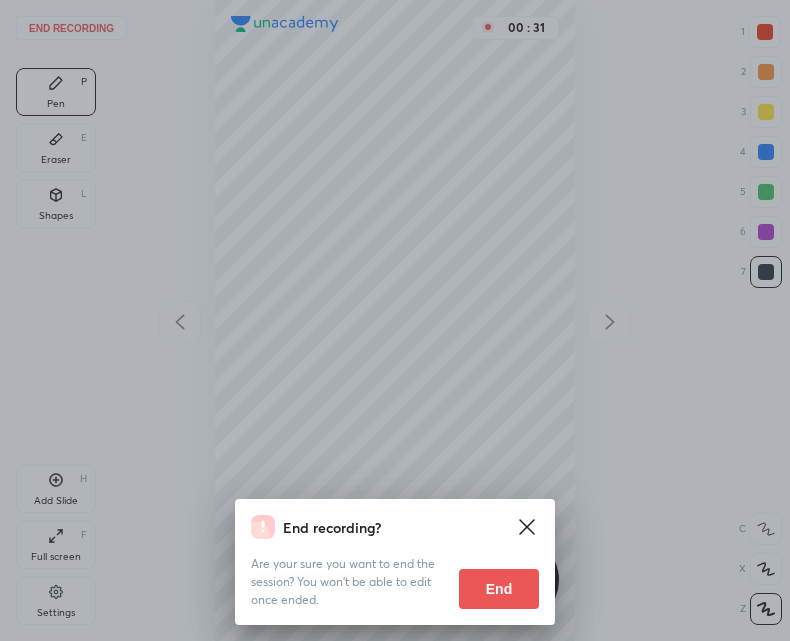 click on "End" at bounding box center [499, 589] 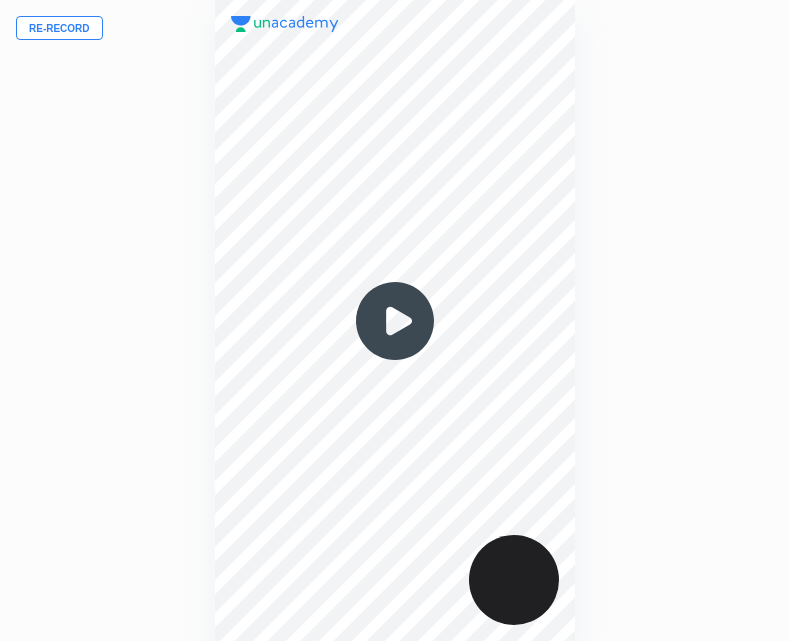 click on "Re-record" at bounding box center (59, 28) 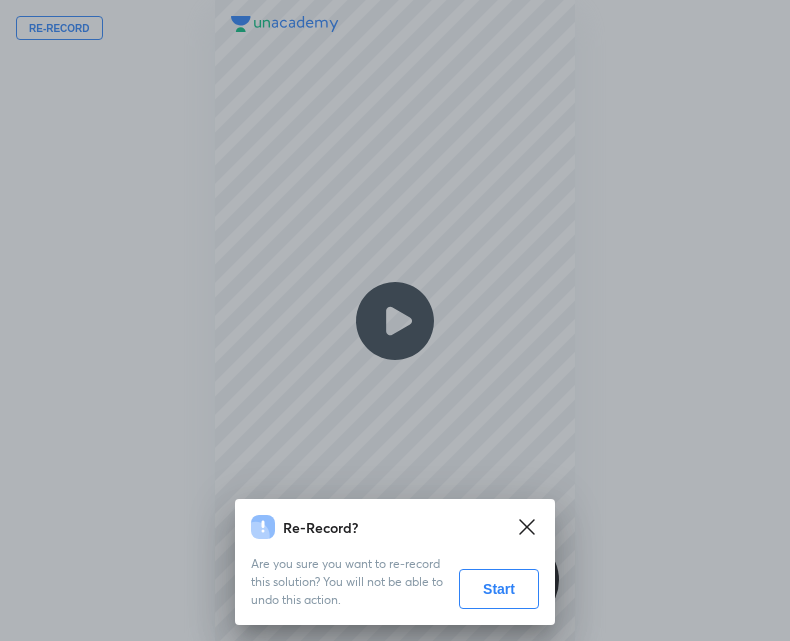click on "Start" at bounding box center [499, 589] 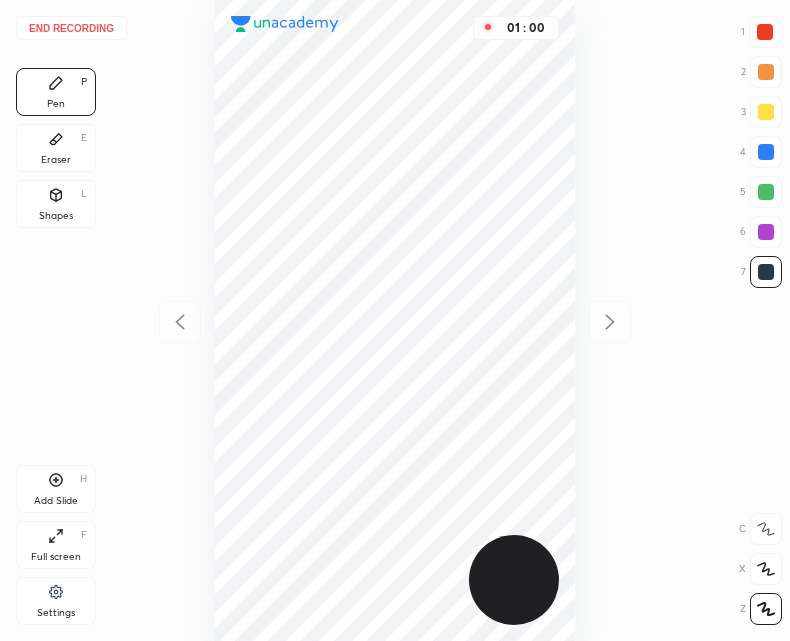 click on "Add Slide H" at bounding box center (56, 489) 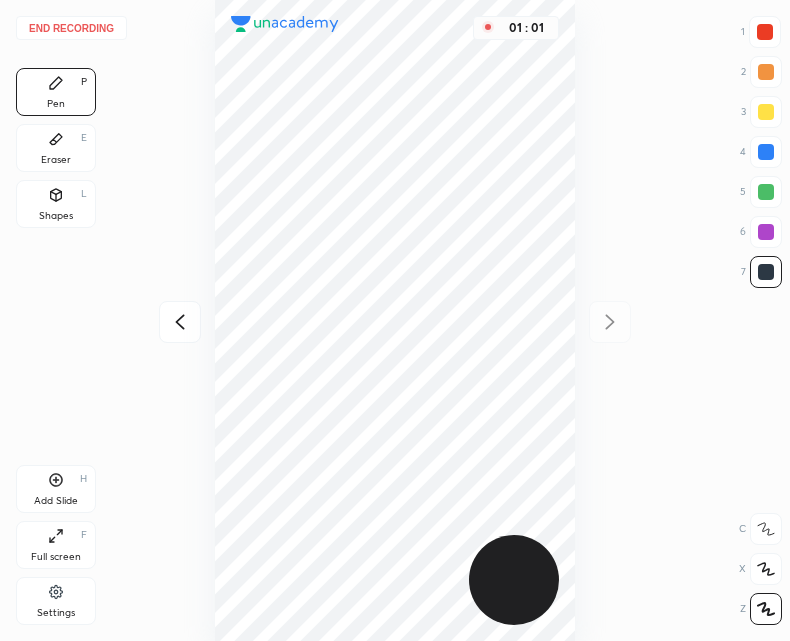 click at bounding box center (180, 322) 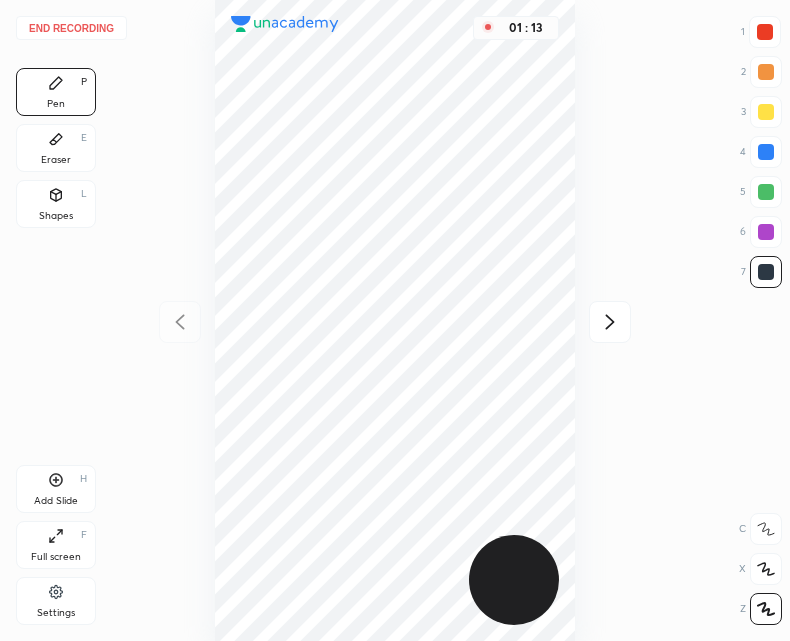 click on "Add Slide" at bounding box center (56, 501) 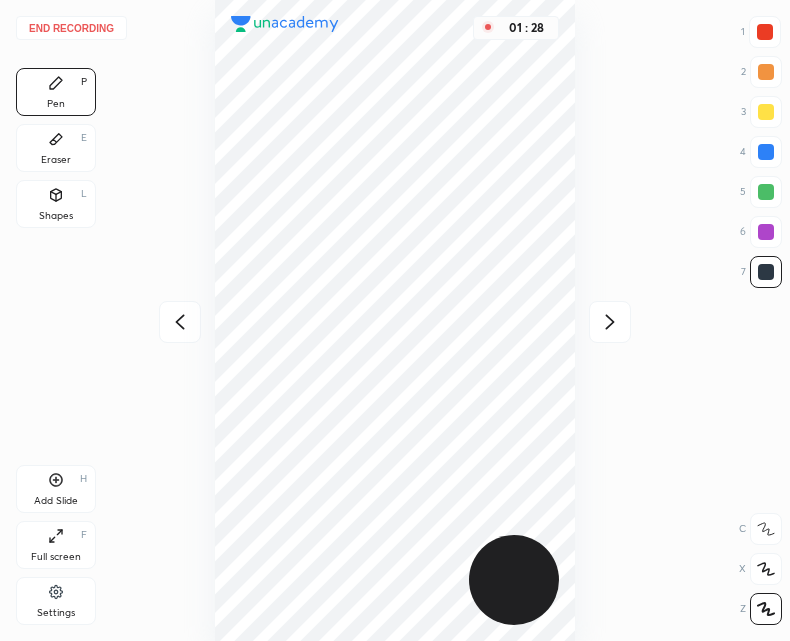 click at bounding box center (180, 322) 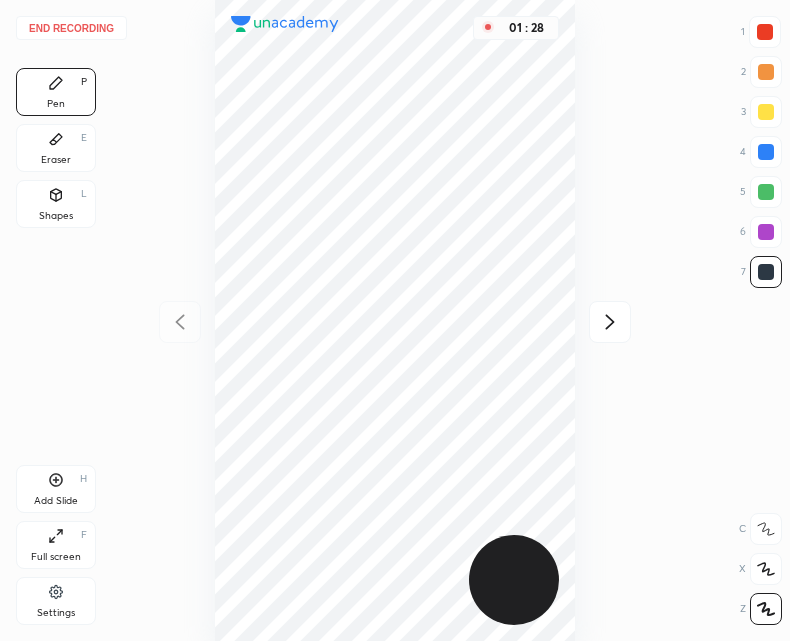 click 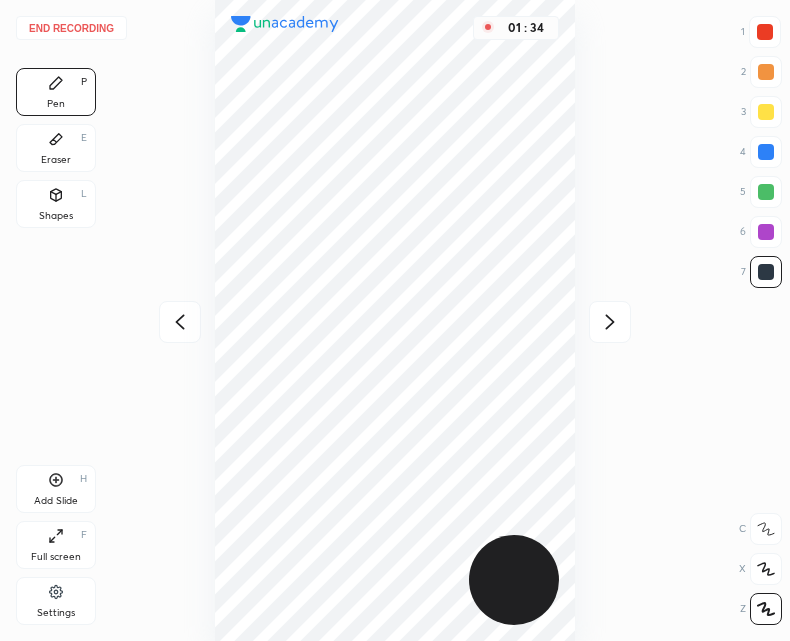 click 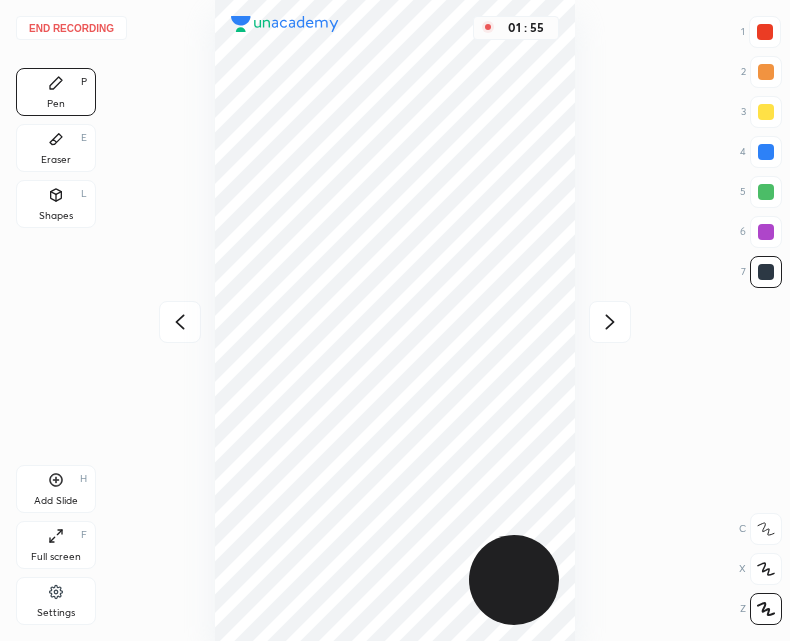 click on "End recording" at bounding box center [71, 28] 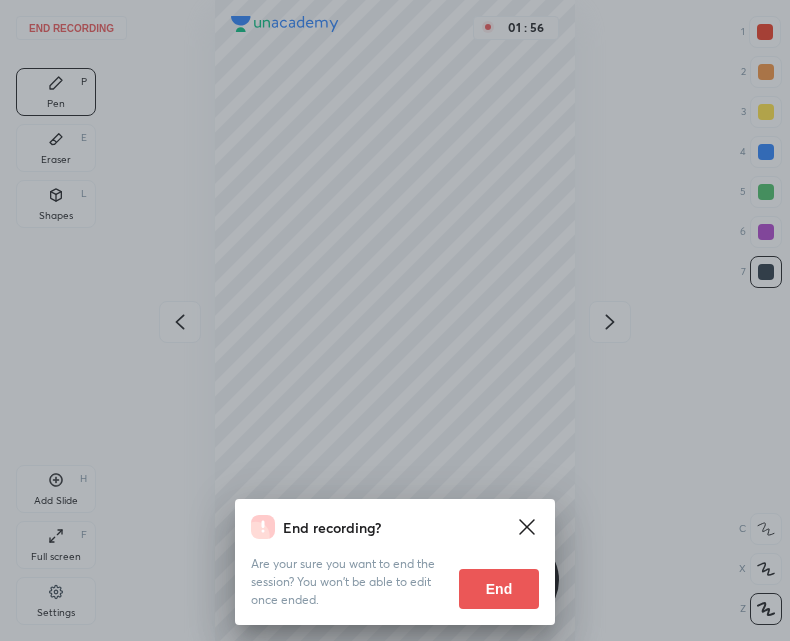 click on "End" at bounding box center [499, 589] 